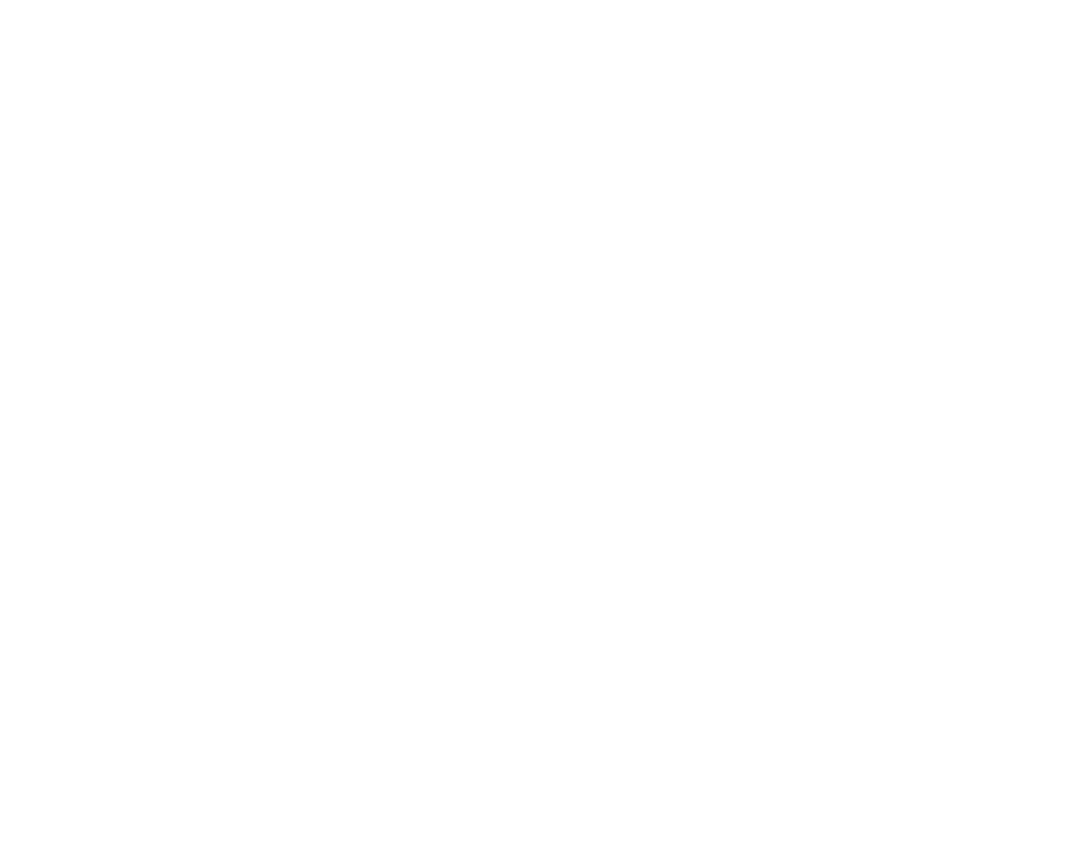 scroll, scrollTop: 0, scrollLeft: 0, axis: both 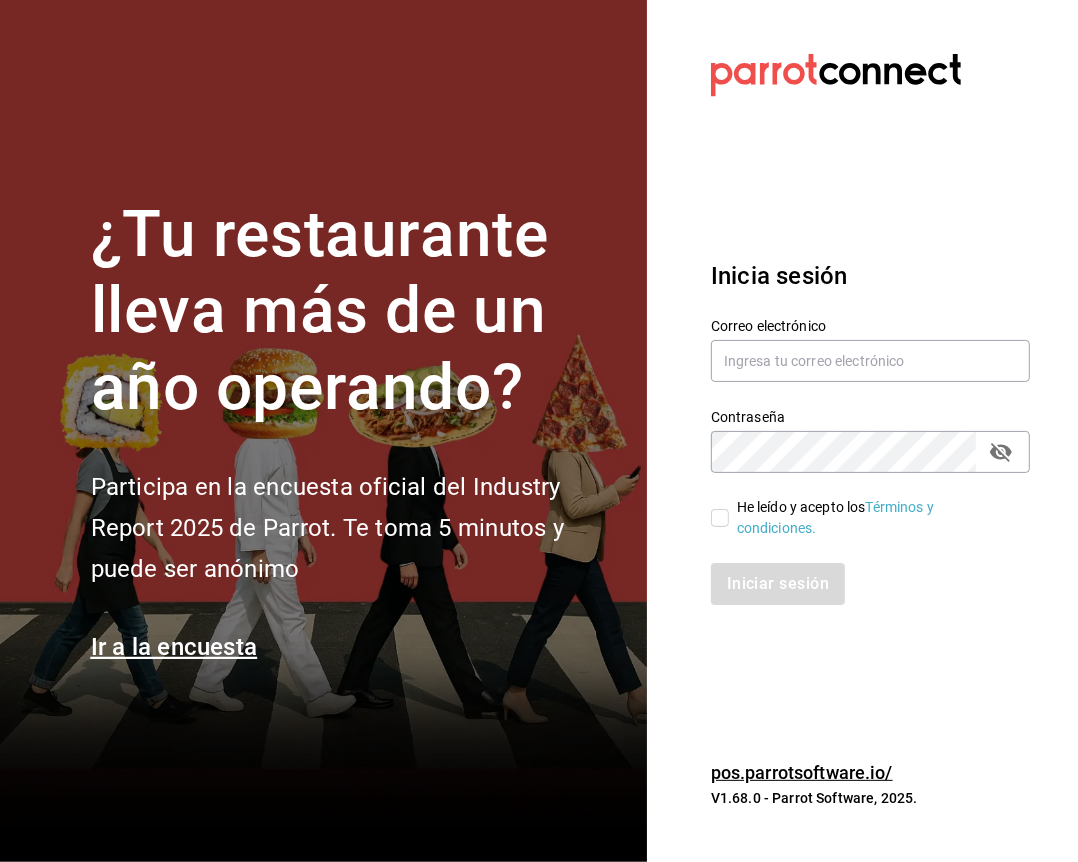 click on "He leído y acepto los  Términos y condiciones." at bounding box center [858, 506] 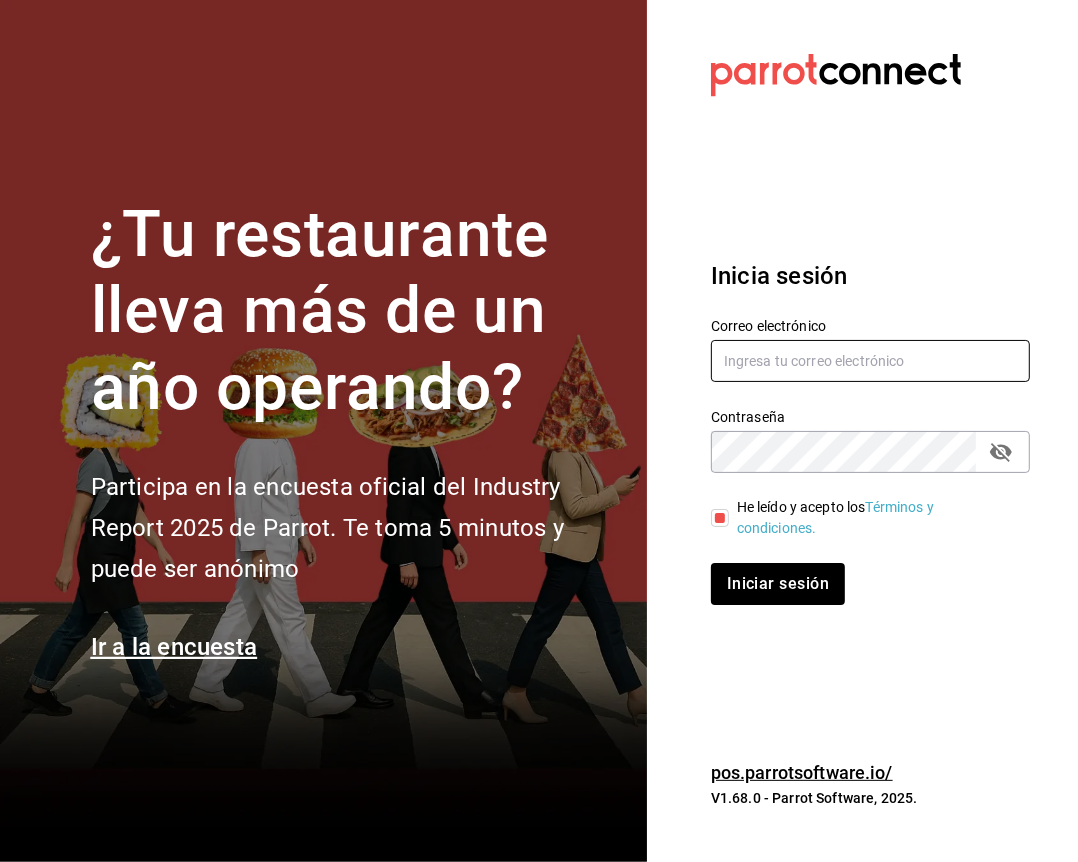 click at bounding box center [870, 361] 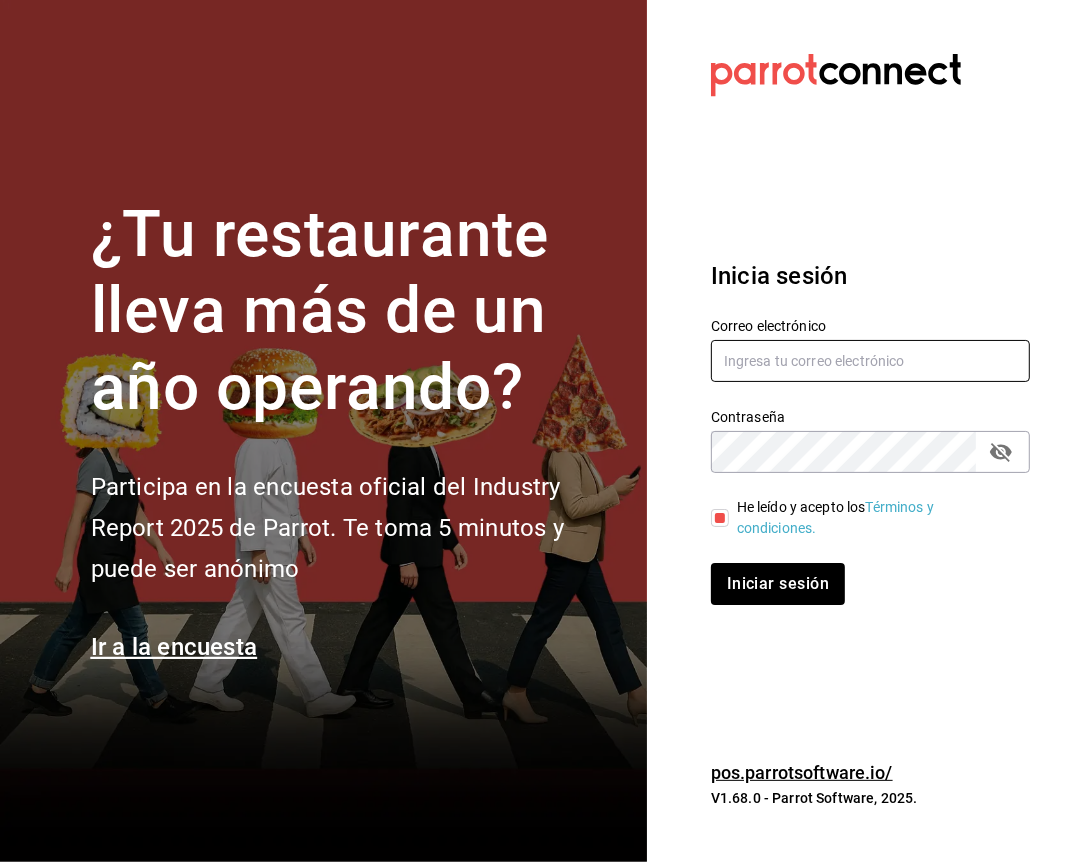 type on "facturacion@zuda.mx" 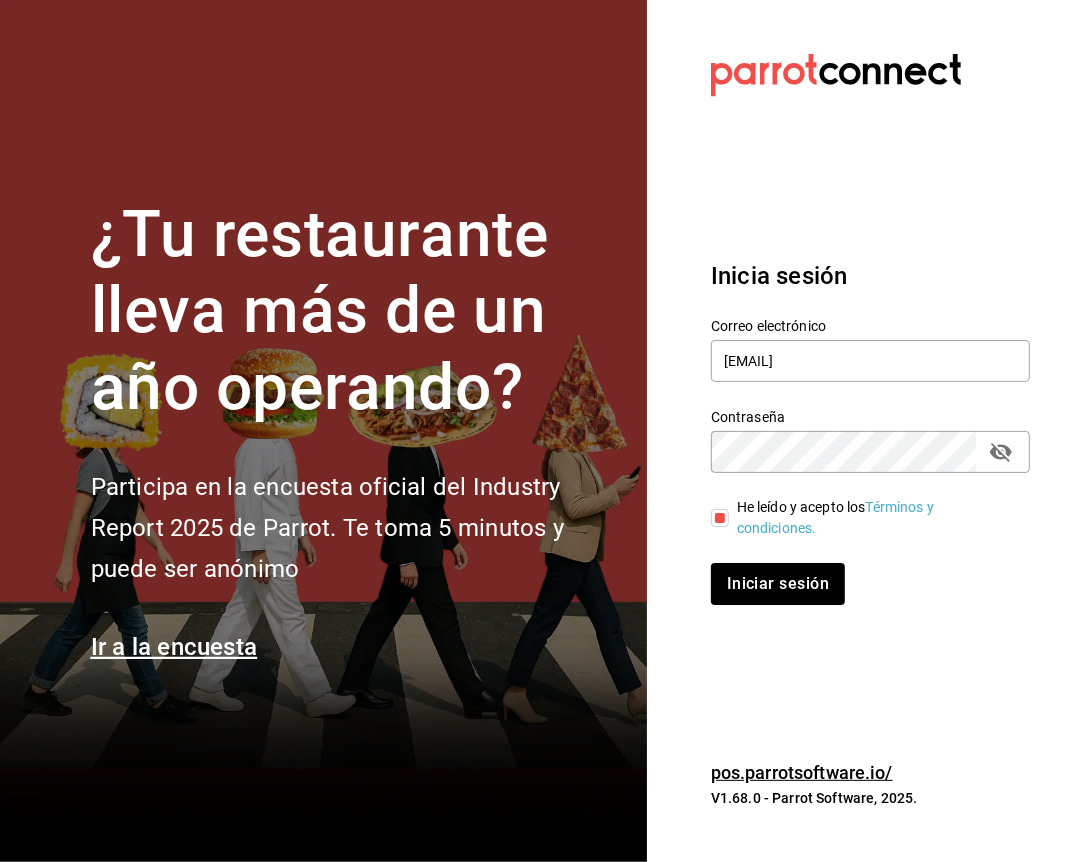 click on "Iniciar sesión" at bounding box center [778, 584] 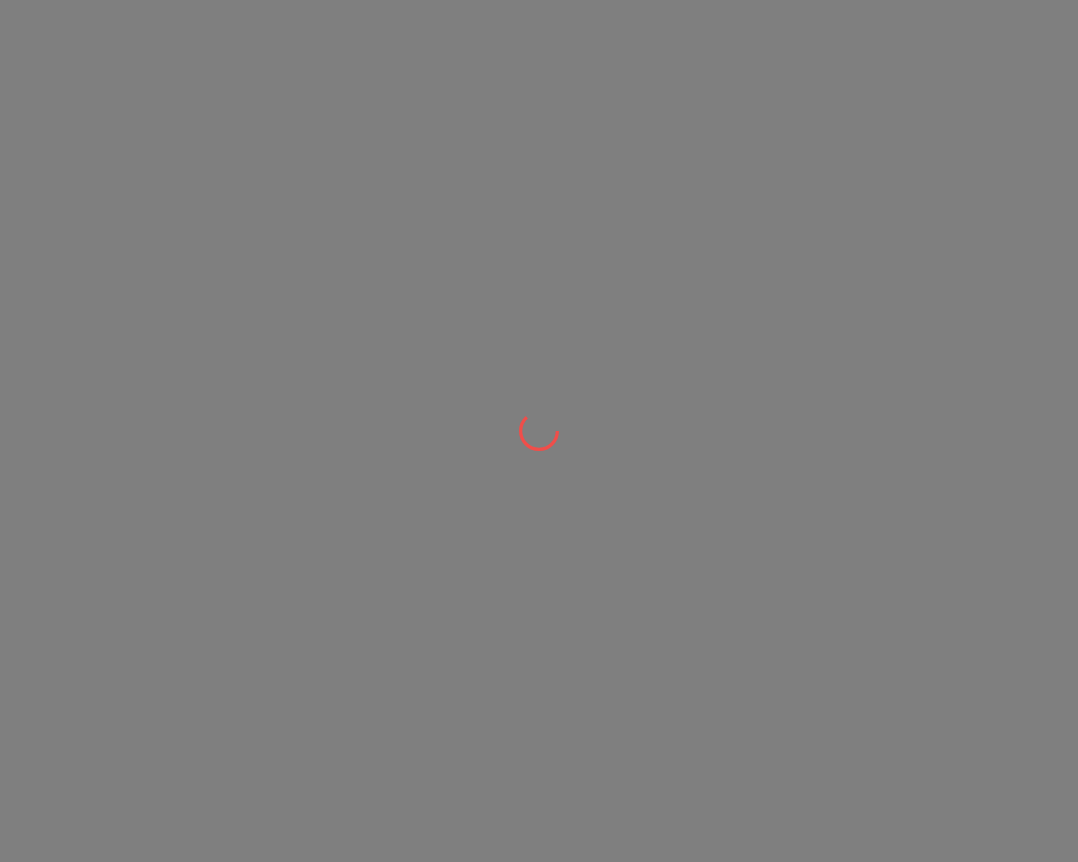 scroll, scrollTop: 0, scrollLeft: 0, axis: both 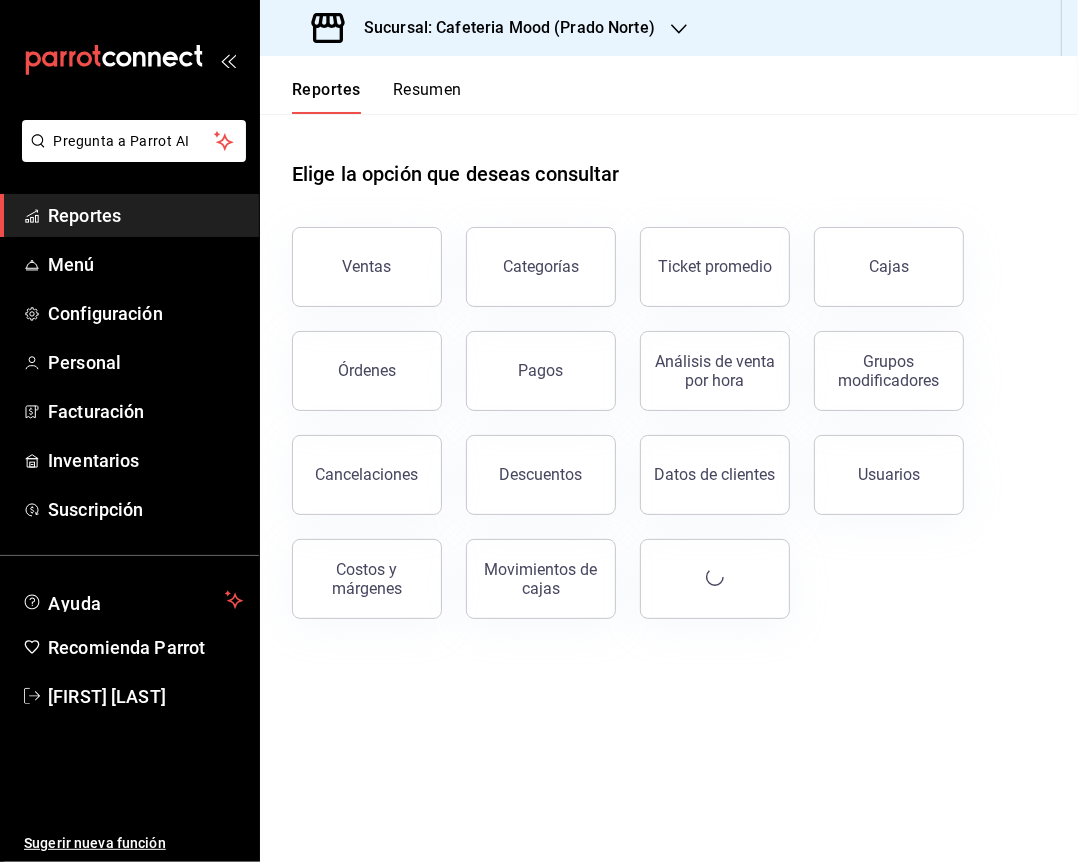 click on "Sucursal: Cafeteria Mood (Prado Norte)" at bounding box center [501, 28] 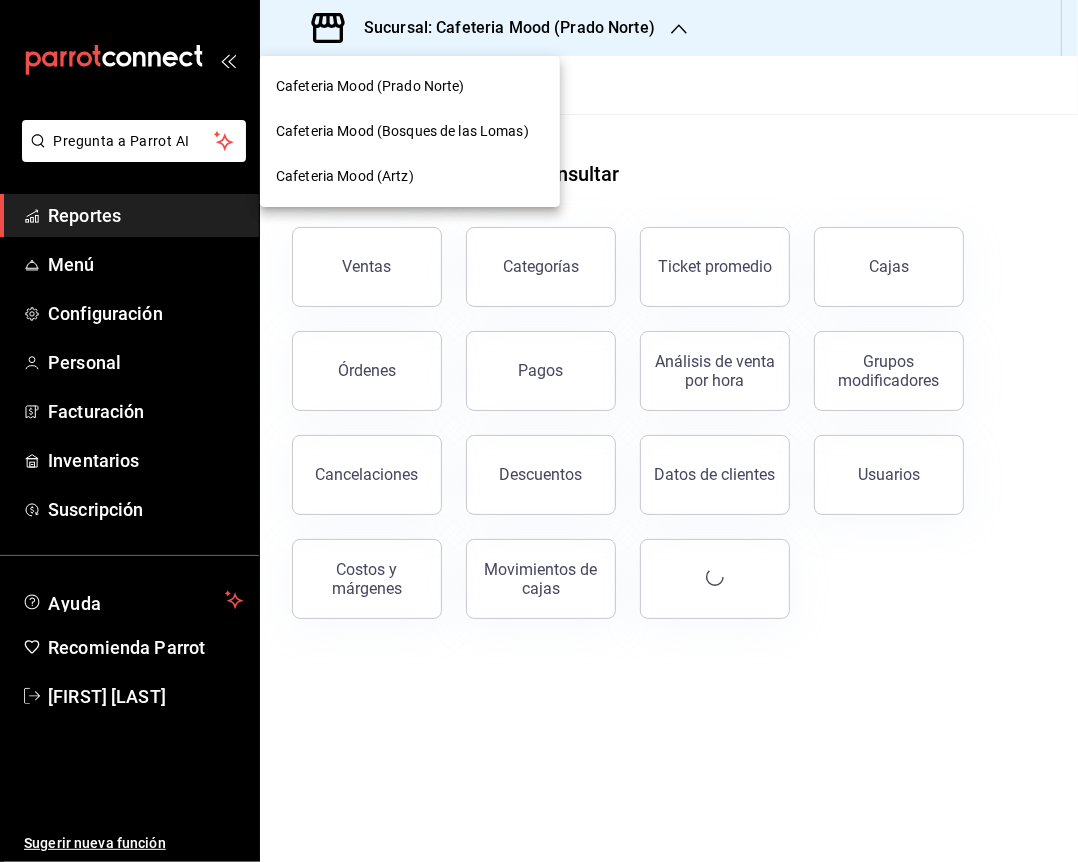 click on "Cafeteria Mood (Bosques de las Lomas)" at bounding box center (402, 131) 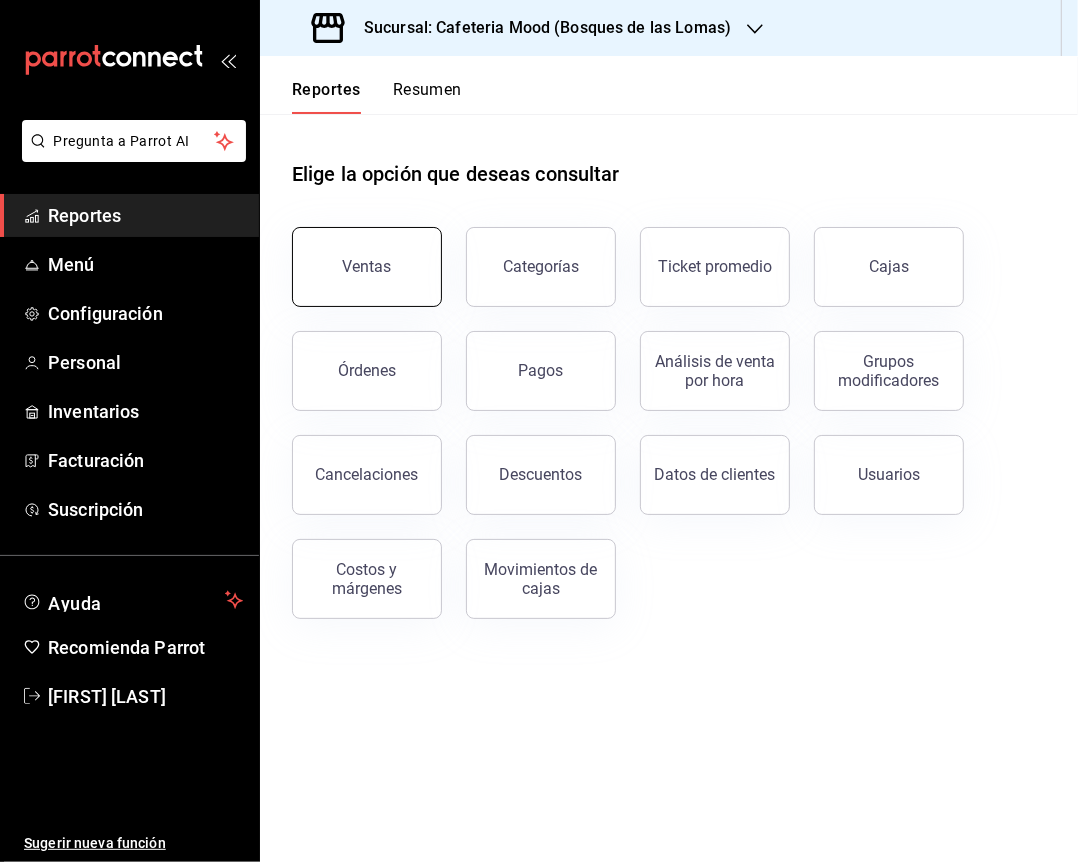 click on "Ventas" at bounding box center (367, 266) 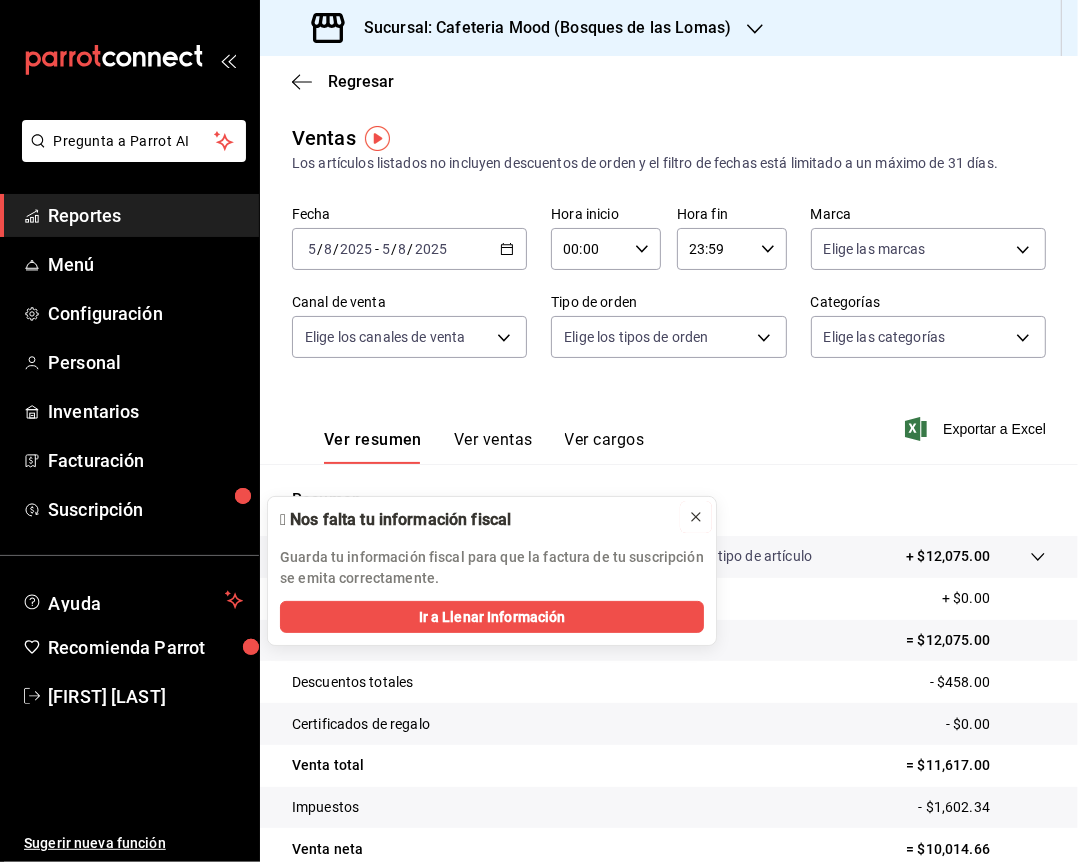 click 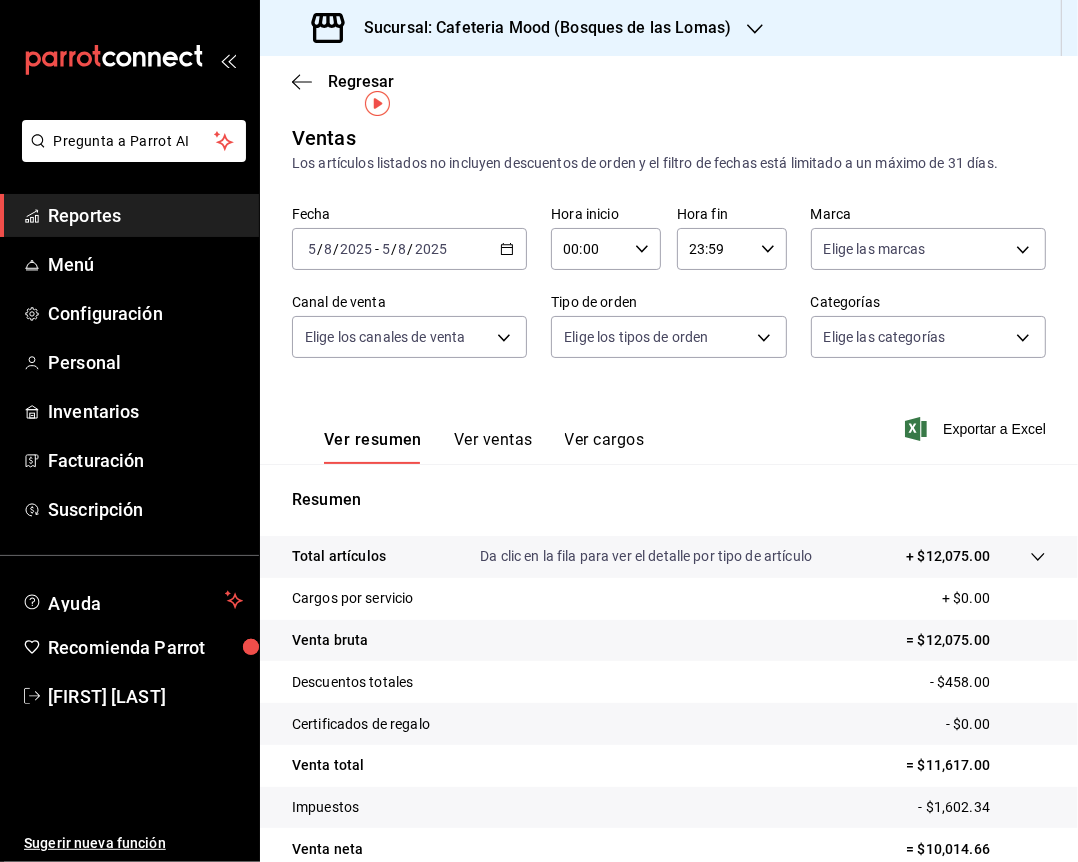 scroll, scrollTop: 96, scrollLeft: 0, axis: vertical 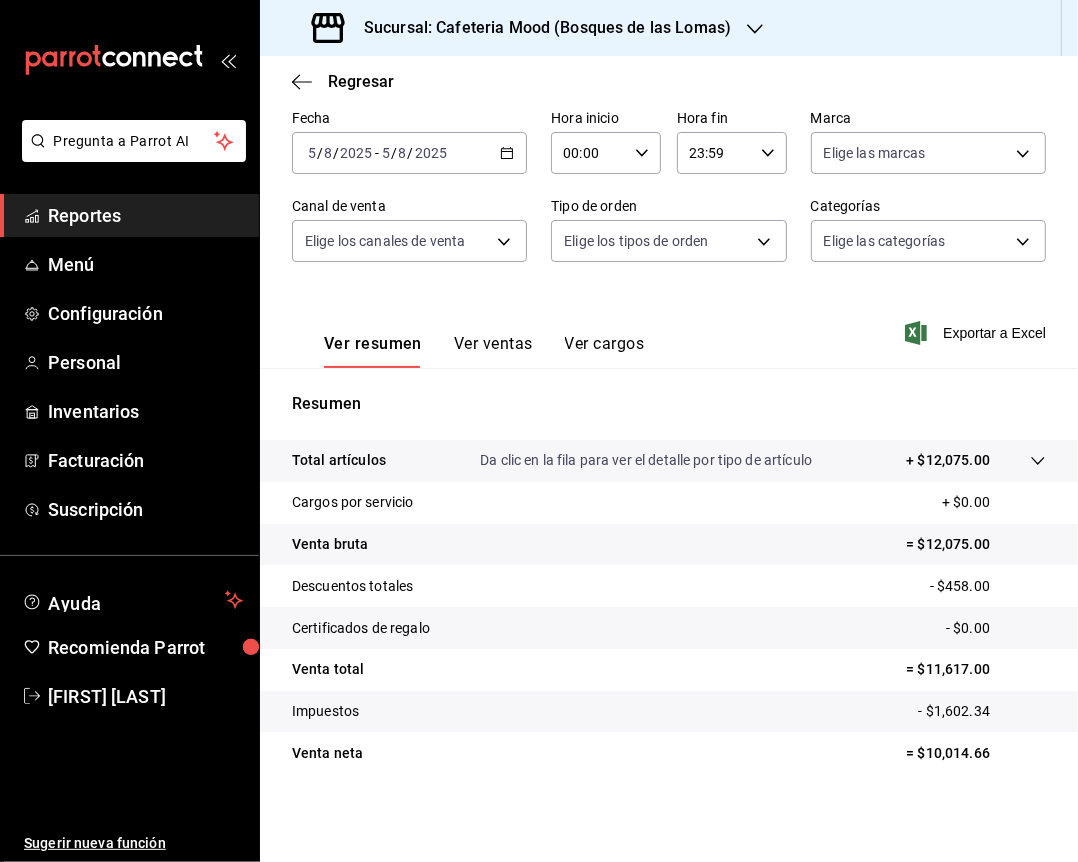 click on "= $10,014.66" at bounding box center (976, 753) 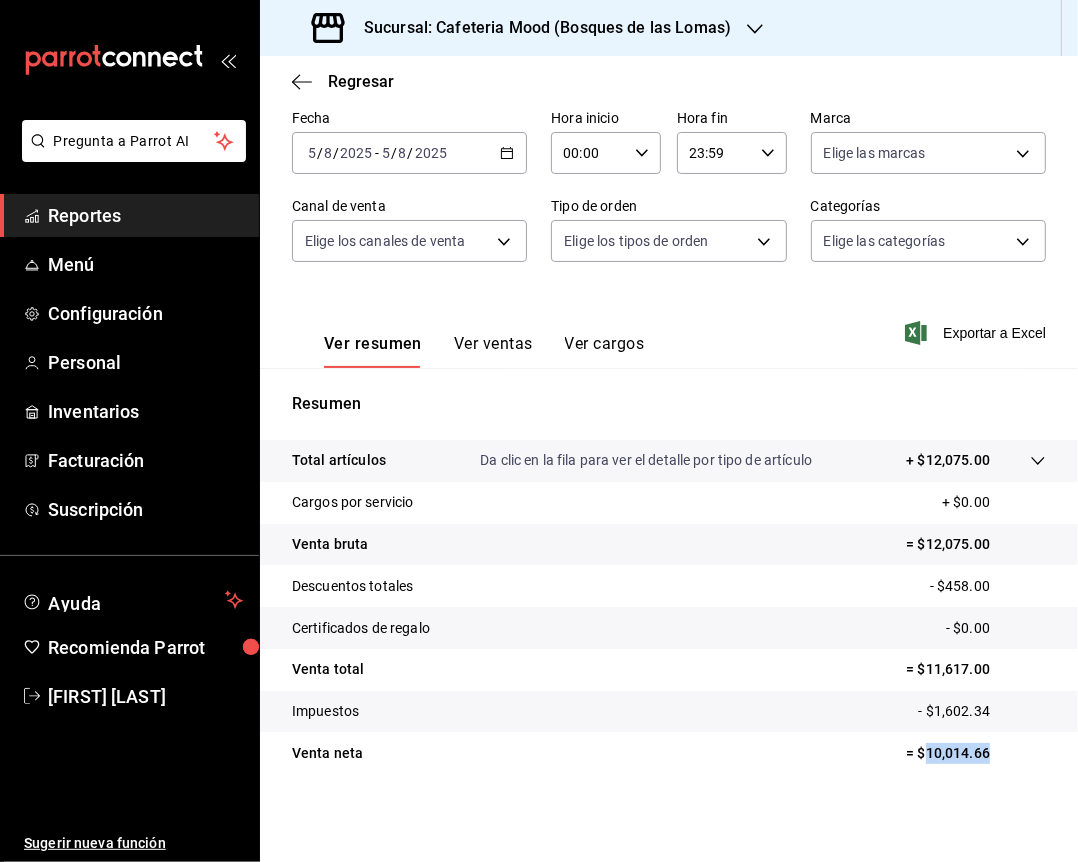 click on "= $10,014.66" at bounding box center (976, 753) 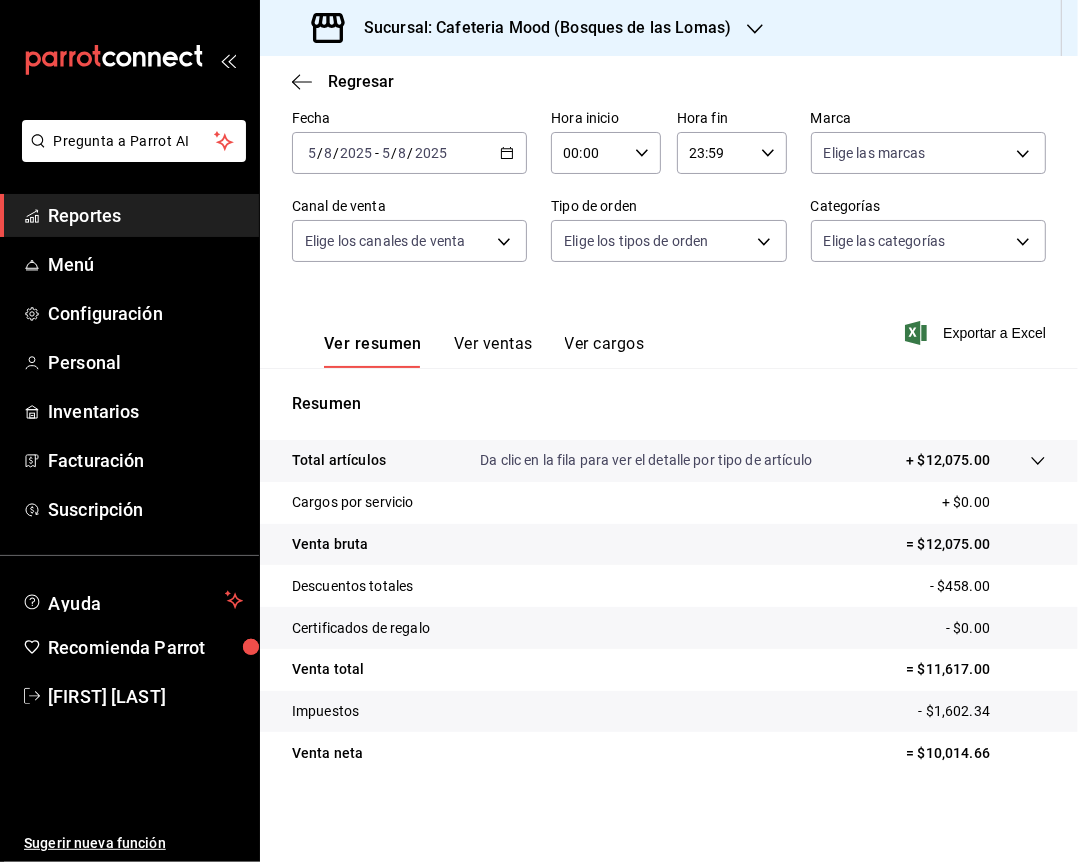click on "Sucursal: Cafeteria Mood (Bosques de las Lomas)" at bounding box center (539, 28) 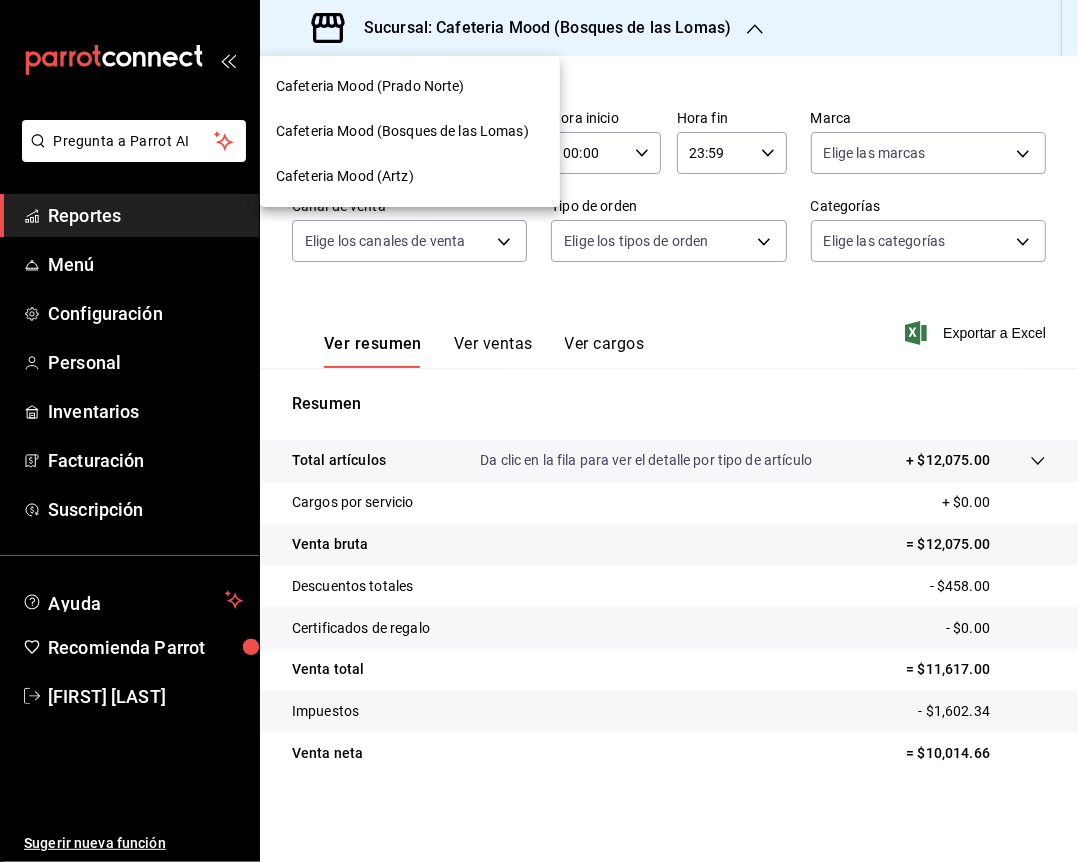 click on "Cafeteria Mood (Prado Norte)" at bounding box center [410, 86] 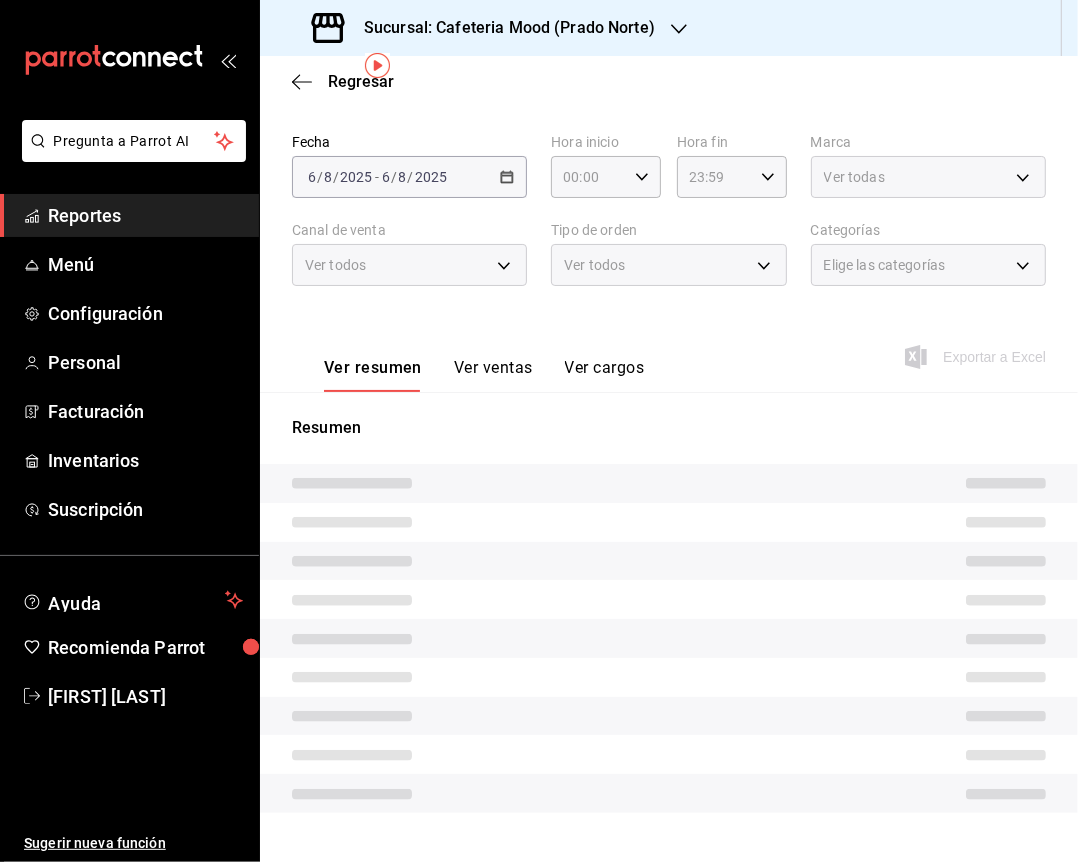 scroll, scrollTop: 111, scrollLeft: 0, axis: vertical 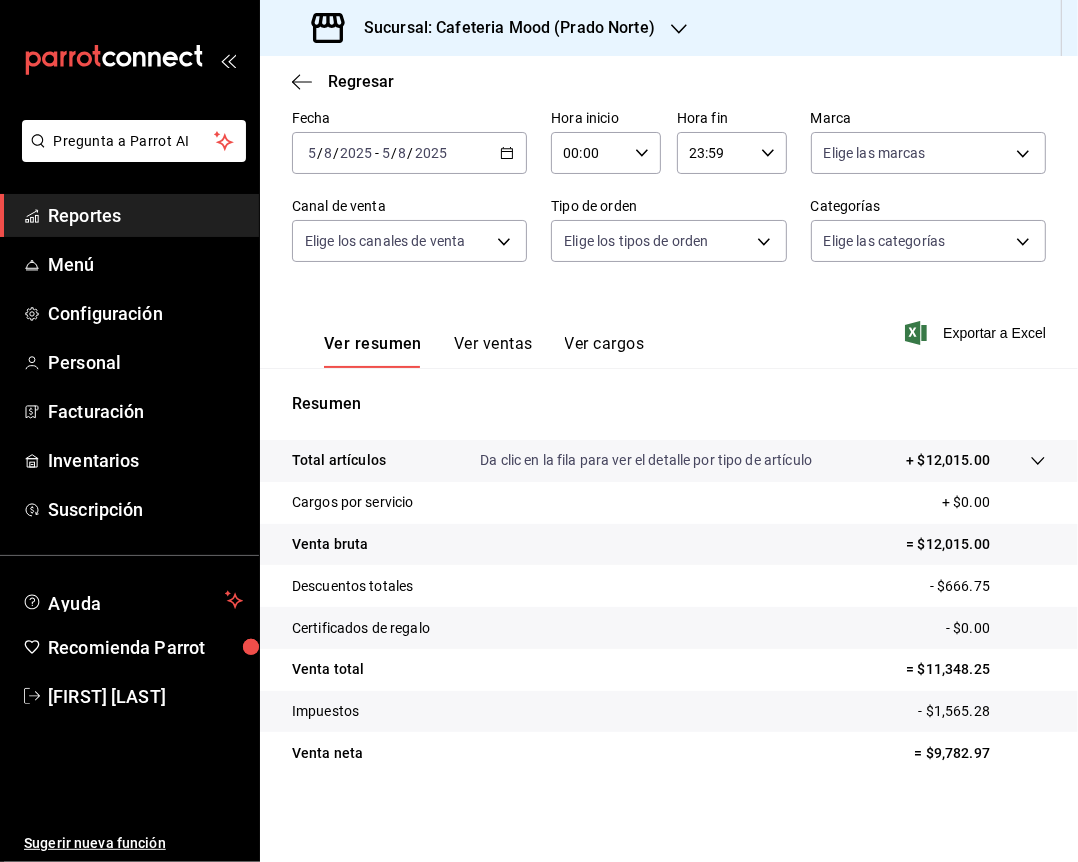 click on "= $9,782.97" at bounding box center [980, 753] 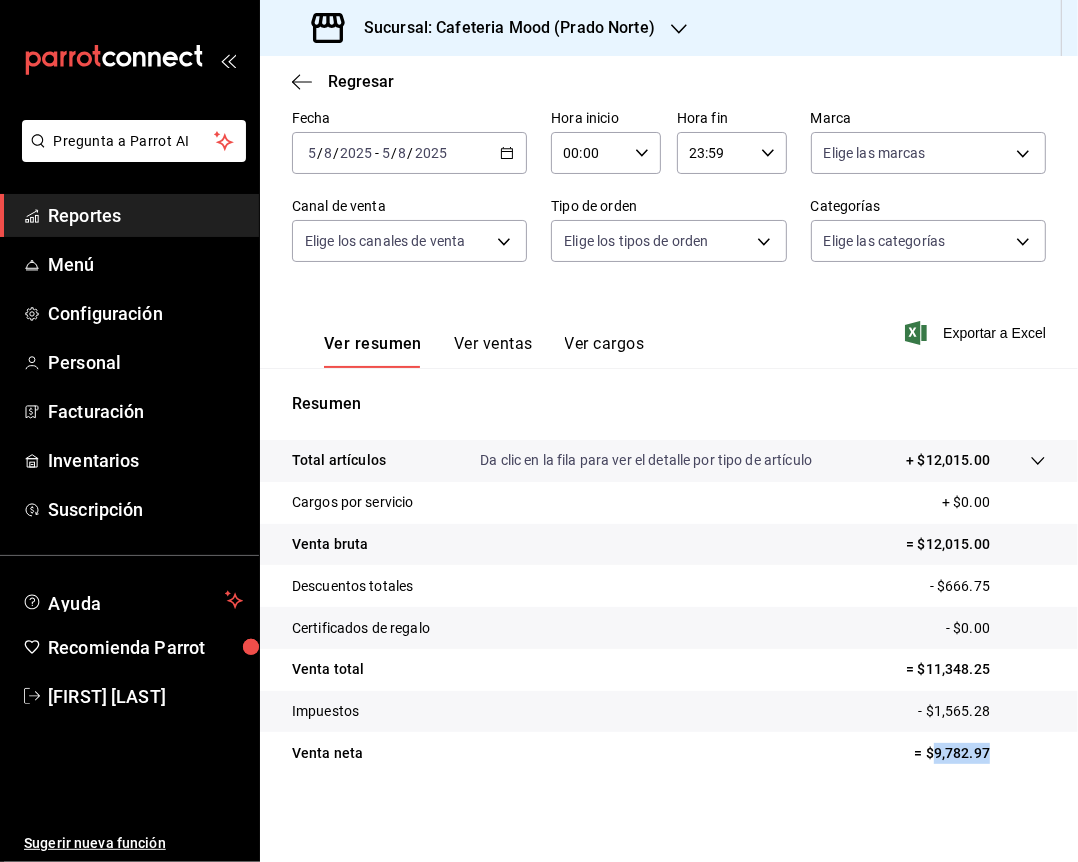 click on "= $9,782.97" at bounding box center (980, 753) 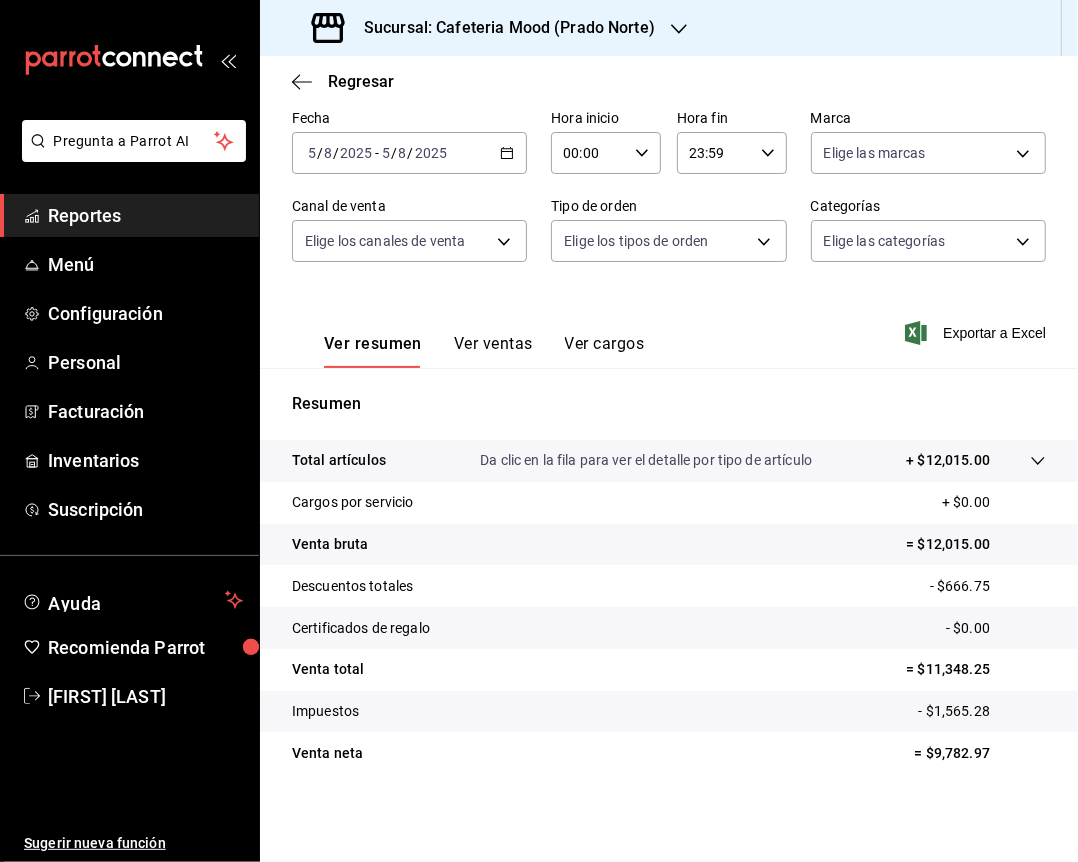 click on "Sucursal: Cafeteria Mood (Prado Norte)" at bounding box center (485, 28) 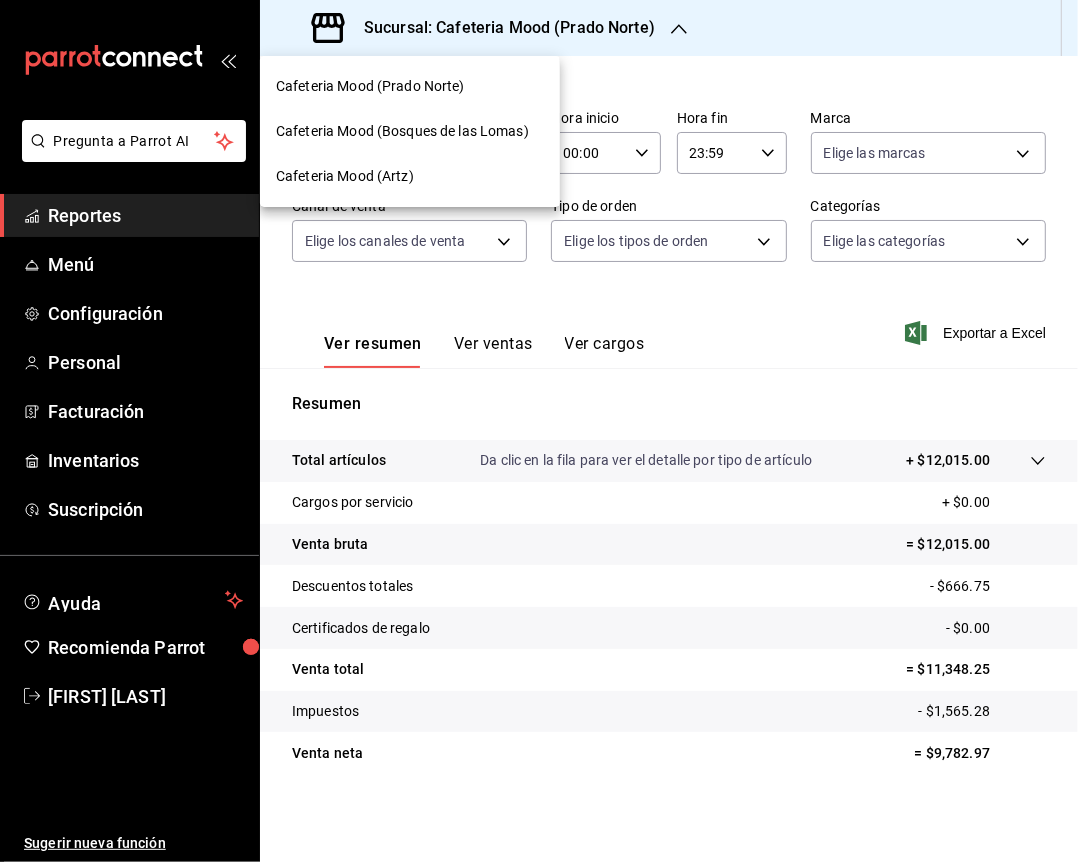 click on "Cafeteria Mood (Artz)" at bounding box center (410, 176) 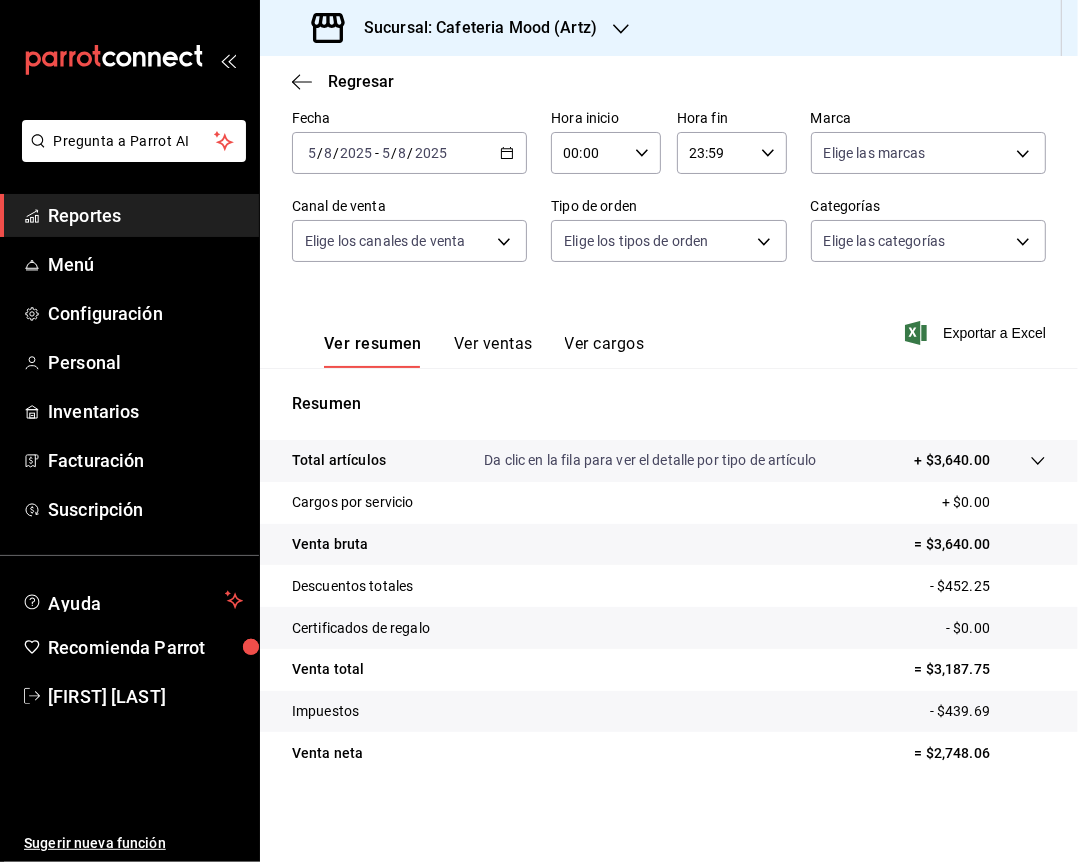 scroll, scrollTop: 96, scrollLeft: 0, axis: vertical 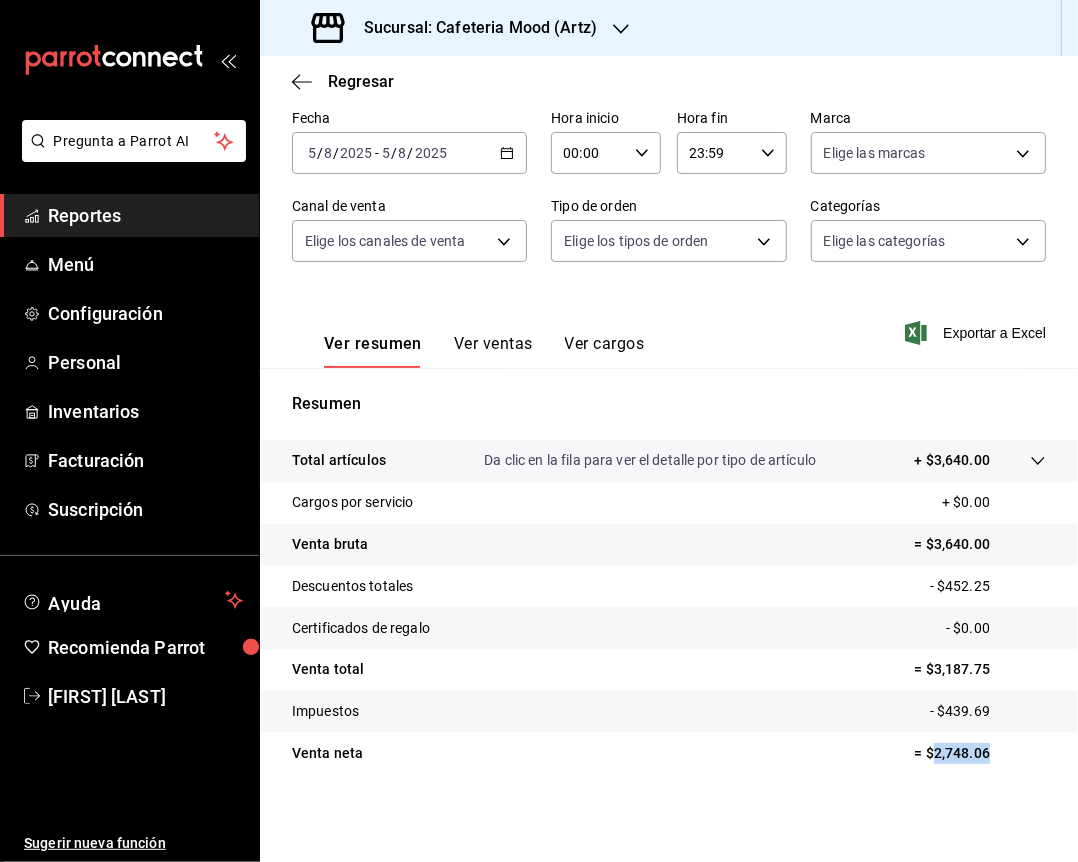 click on "= $2,748.06" at bounding box center (980, 753) 